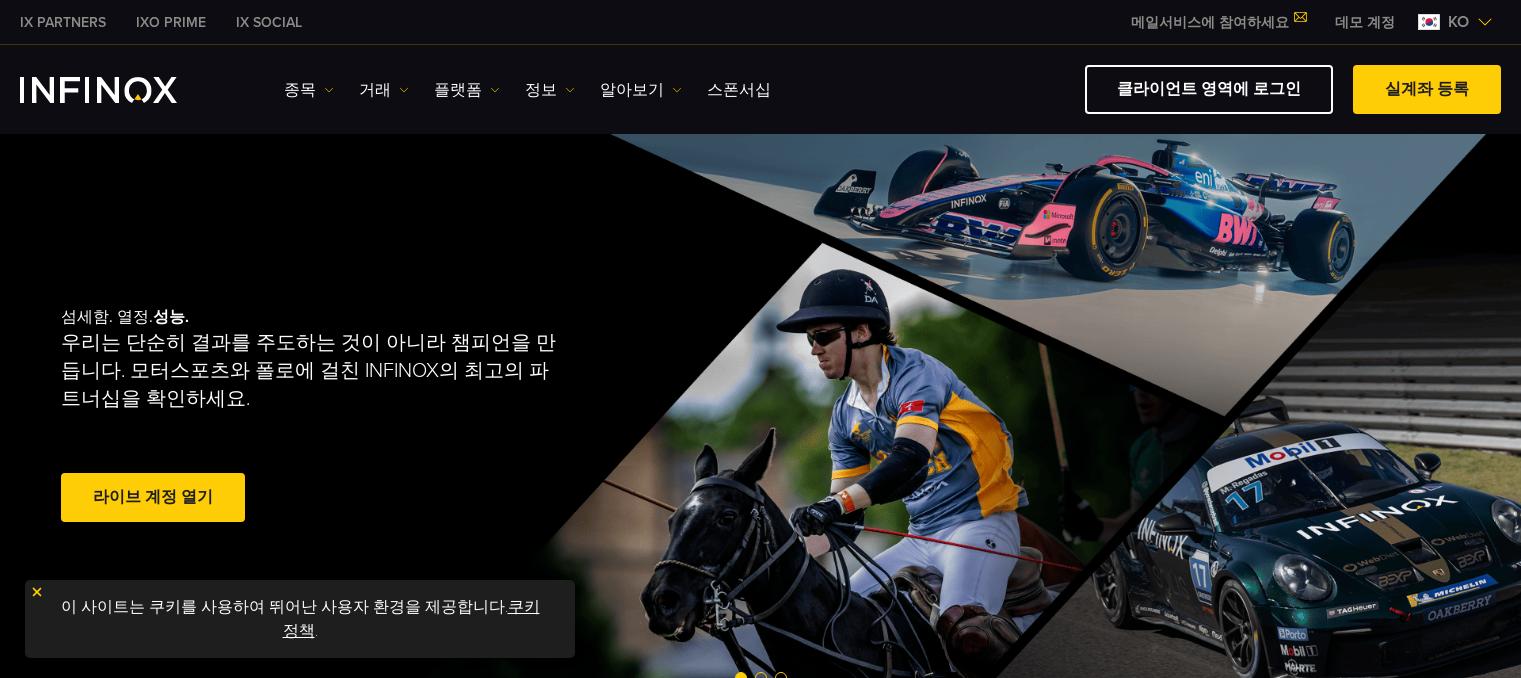 scroll, scrollTop: 0, scrollLeft: 0, axis: both 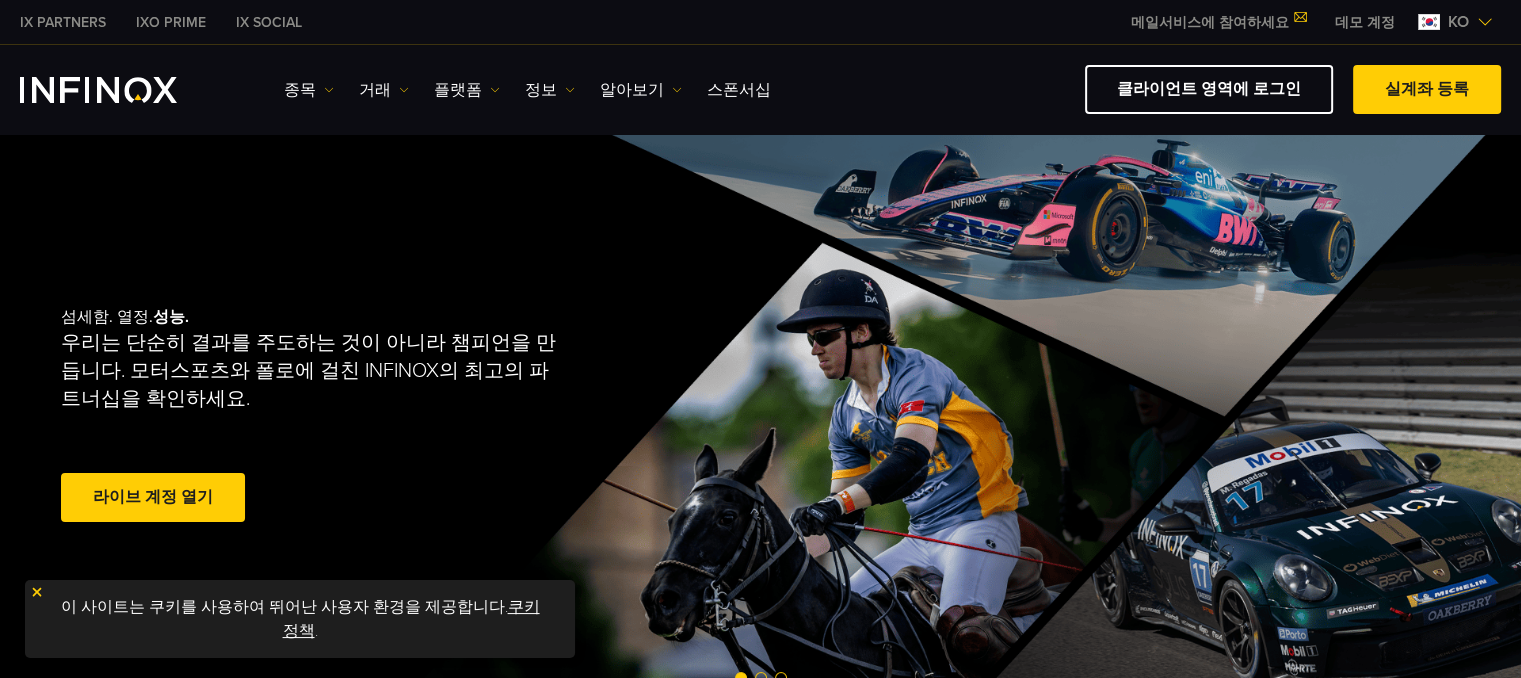 click on "섬세함. 열정.  성능.                               우리는 단순히 결과를 주도하는 것이 아니라 챔피언을 만듭니다. 모터스포츠와 폴로에 걸친 INFINOX의 최고의 파트너십을 확인하세요.
라이브 계정 열기" at bounding box center (761, 417) 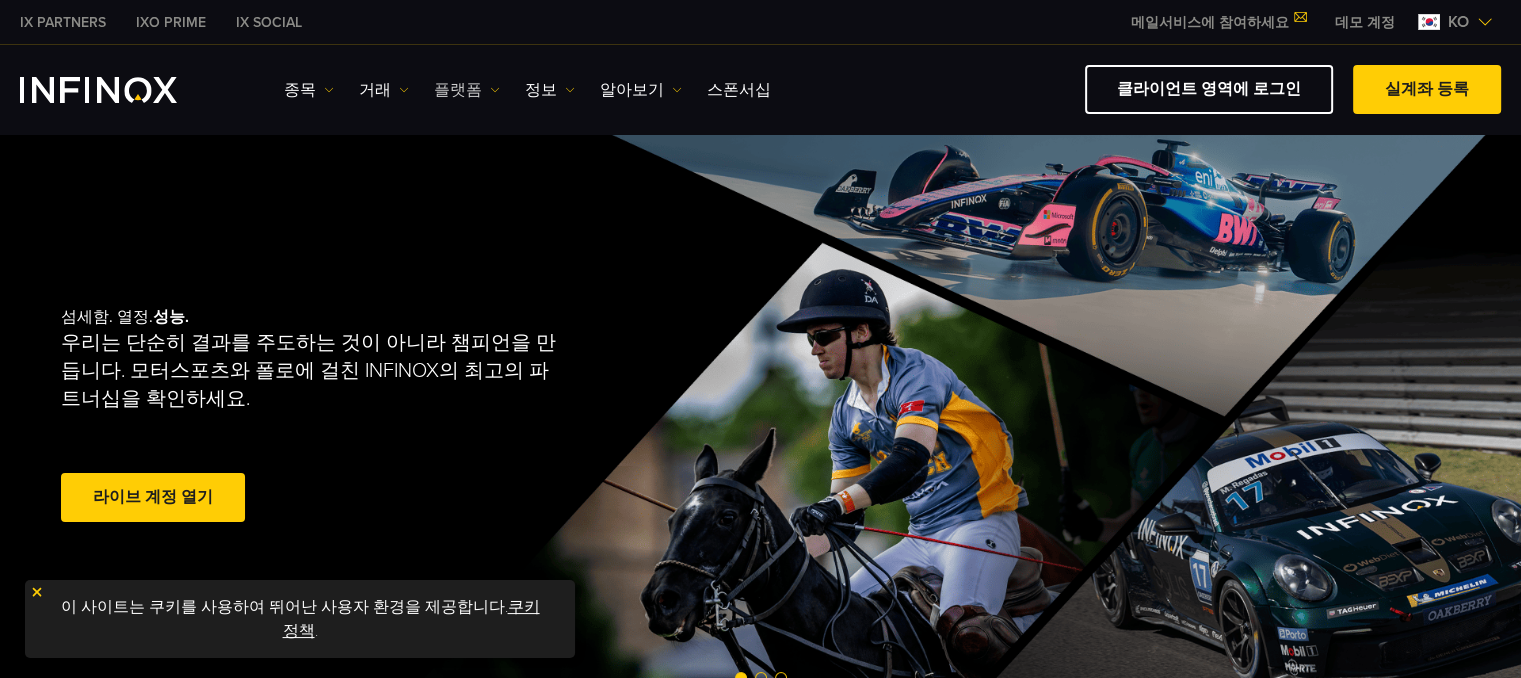 click on "플랫폼" at bounding box center (467, 90) 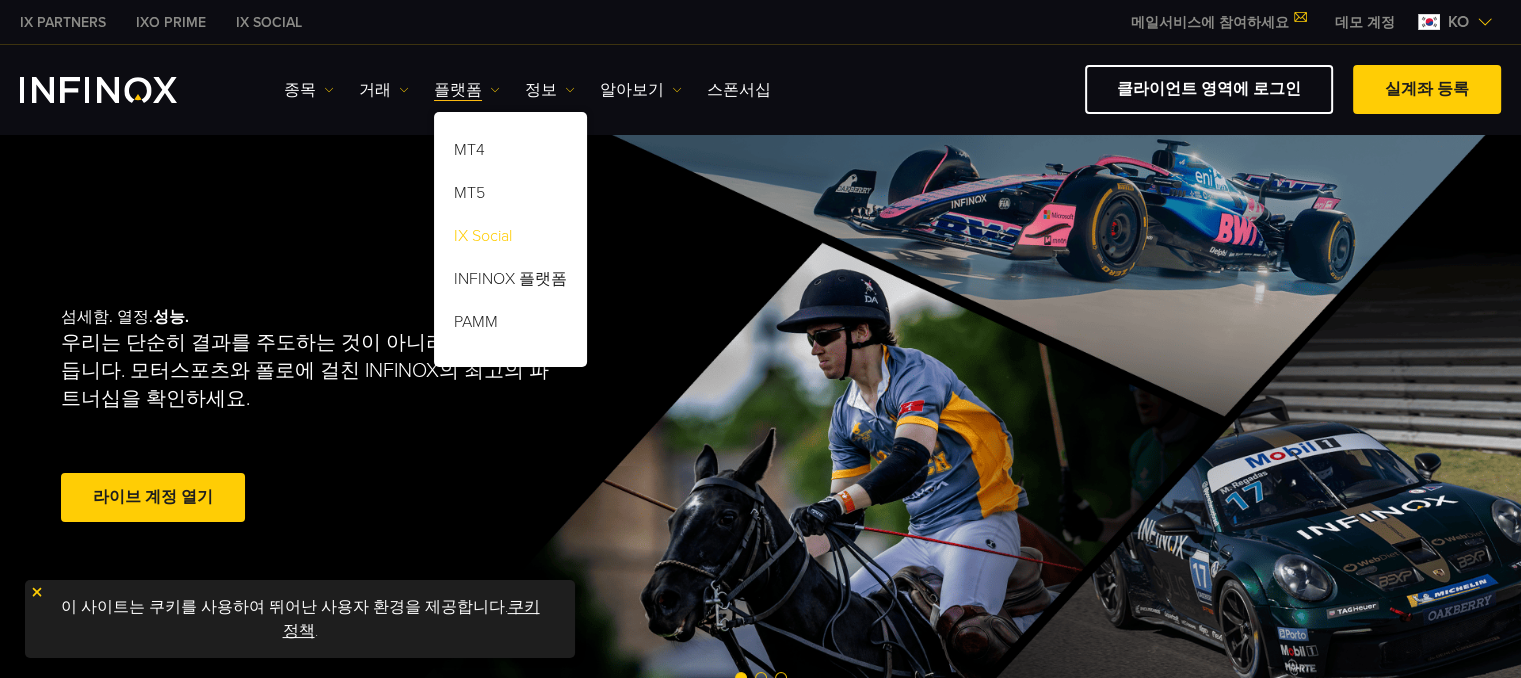 scroll, scrollTop: 0, scrollLeft: 0, axis: both 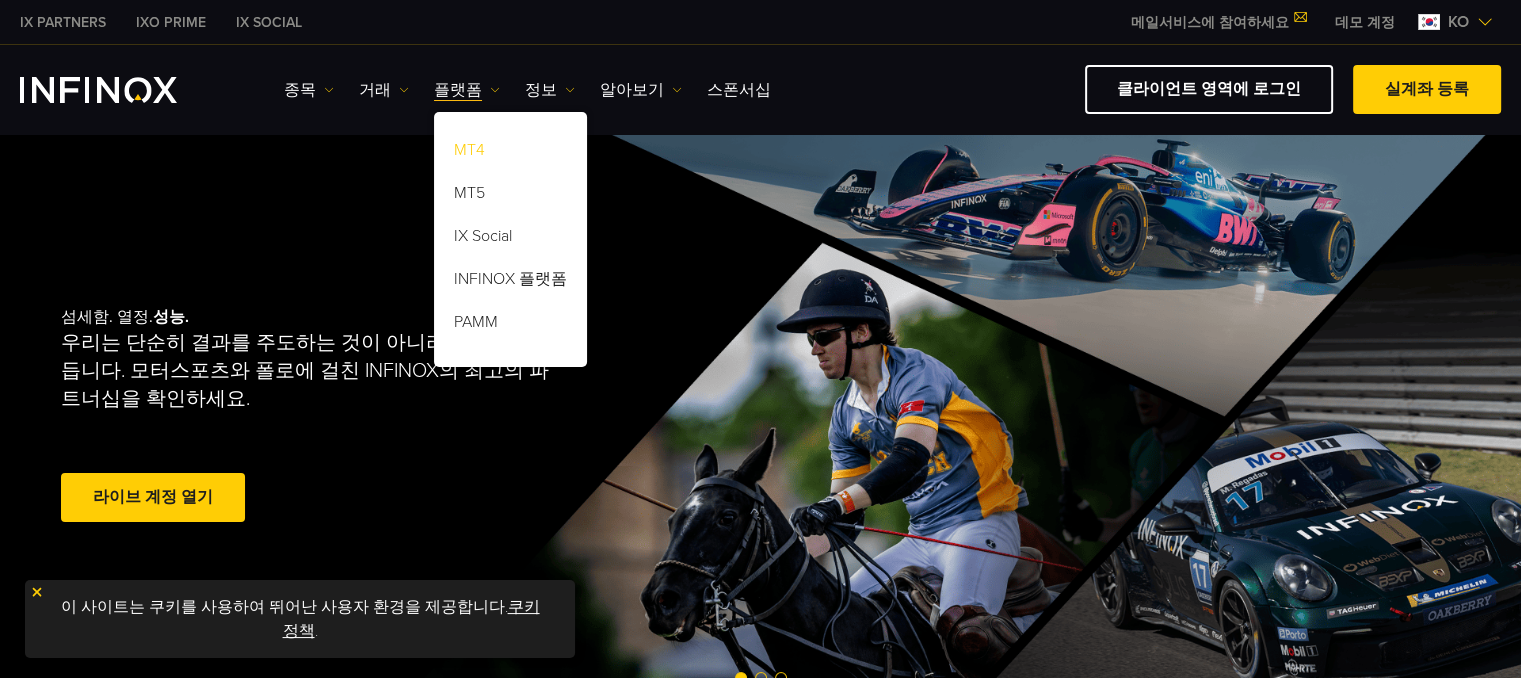 click on "MT4" at bounding box center [510, 153] 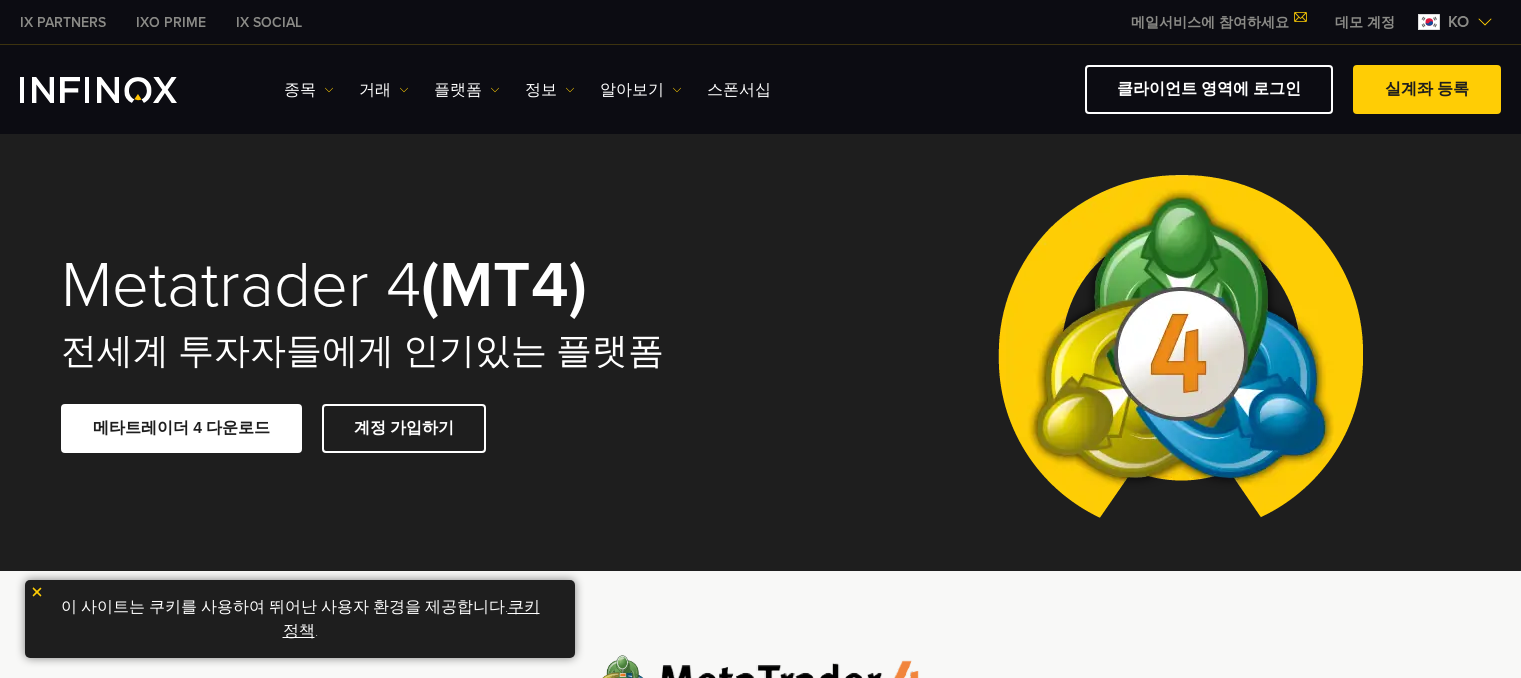 scroll, scrollTop: 0, scrollLeft: 0, axis: both 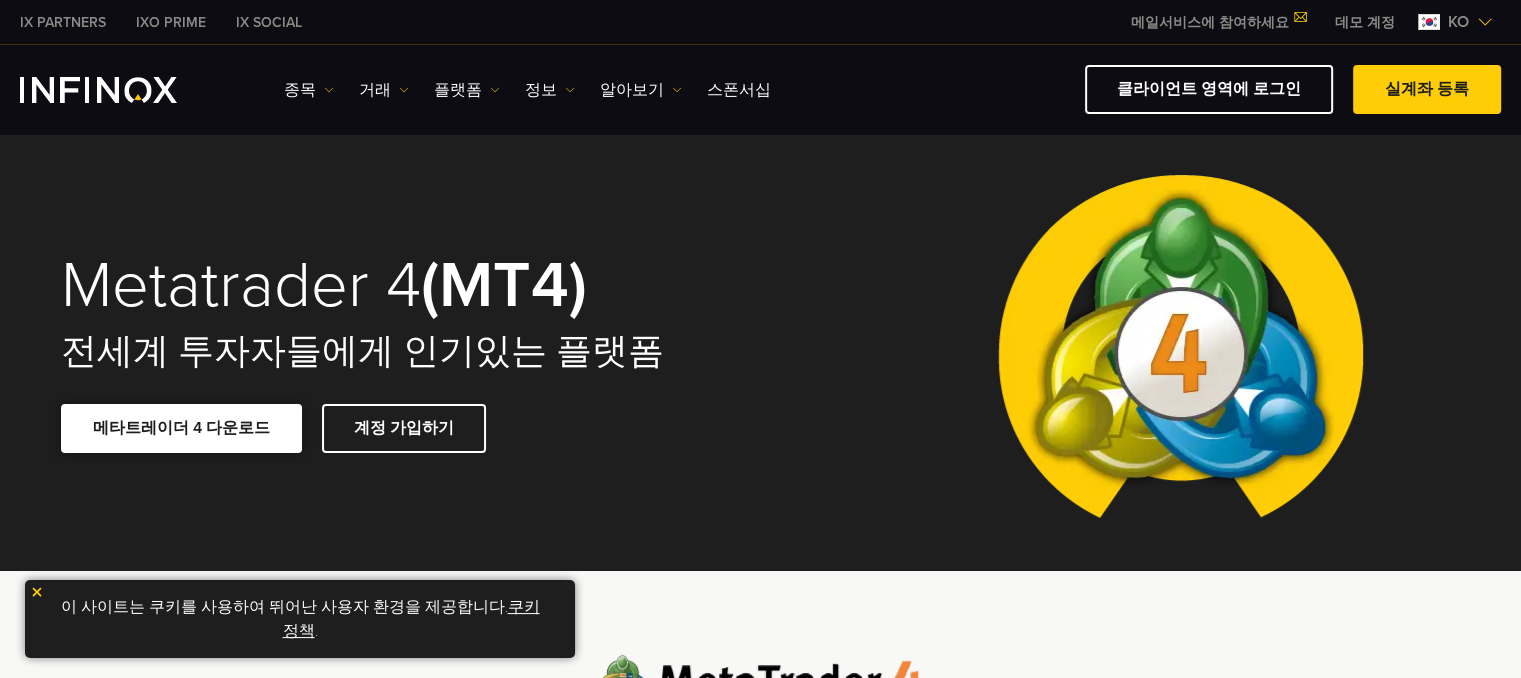 click on "메타트레이더 4 다운로드" at bounding box center (181, 428) 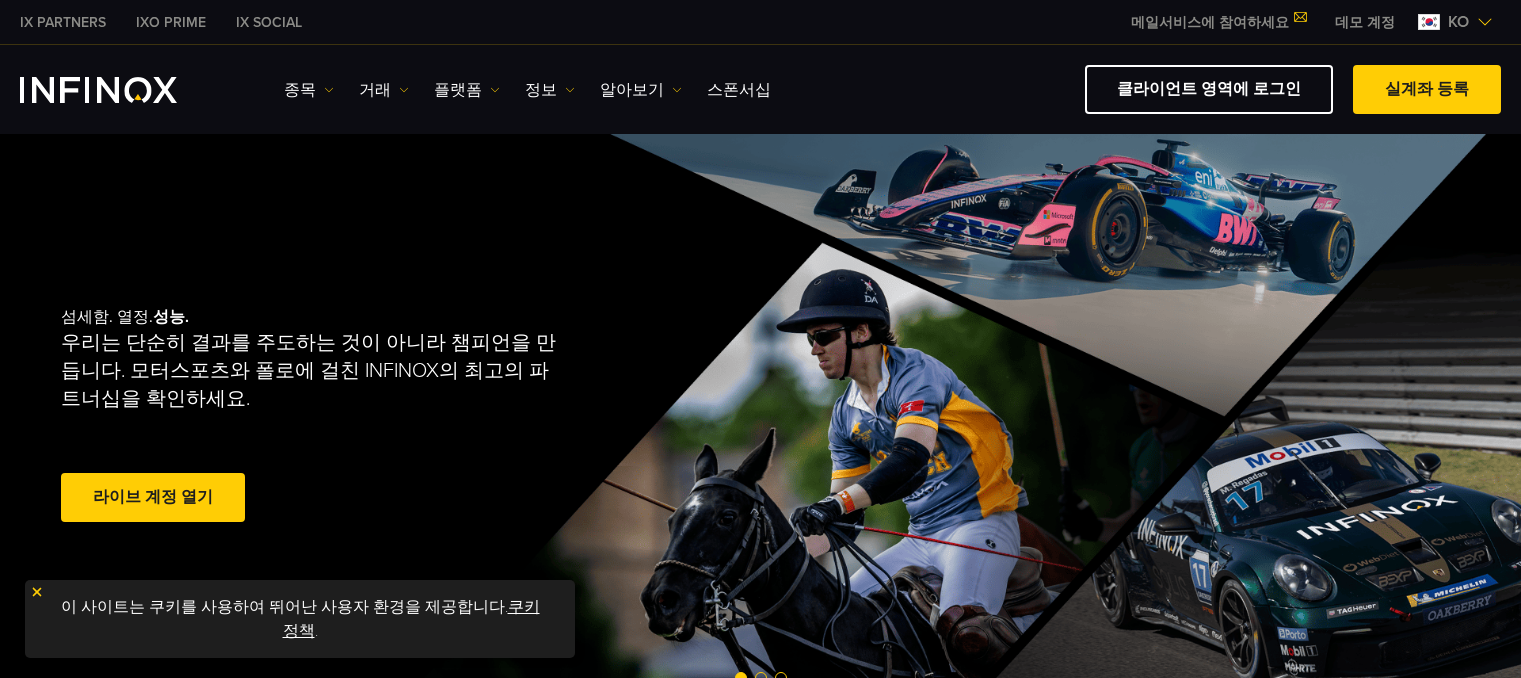 scroll, scrollTop: 0, scrollLeft: 0, axis: both 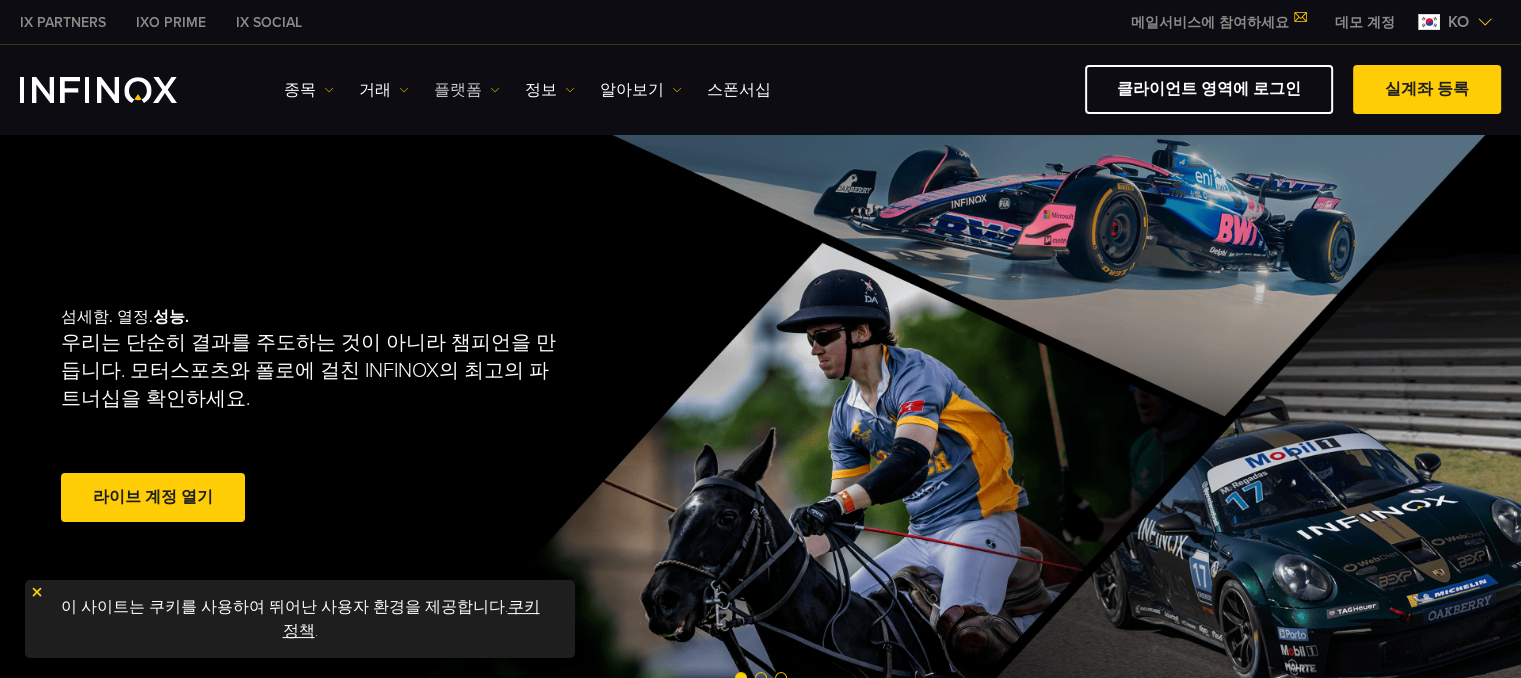 click on "플랫폼" at bounding box center [467, 90] 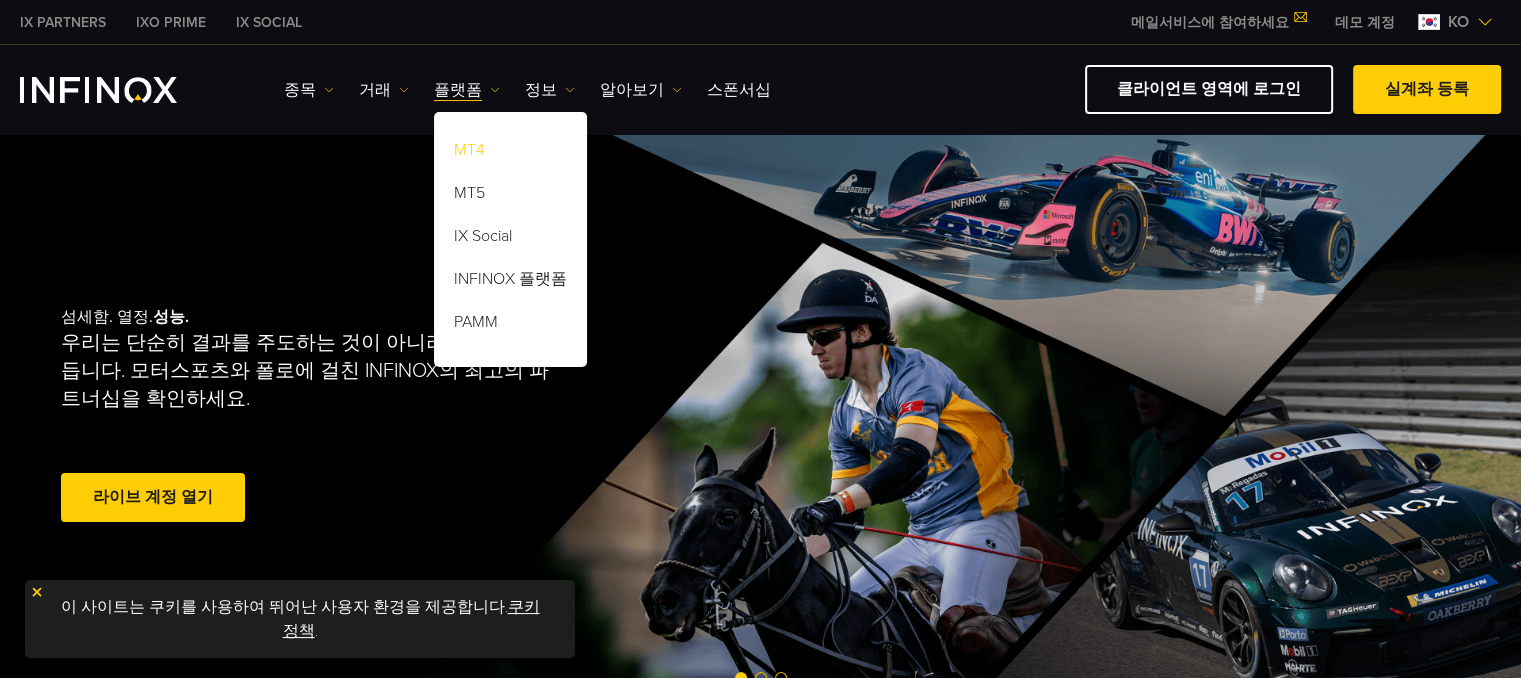 scroll, scrollTop: 0, scrollLeft: 0, axis: both 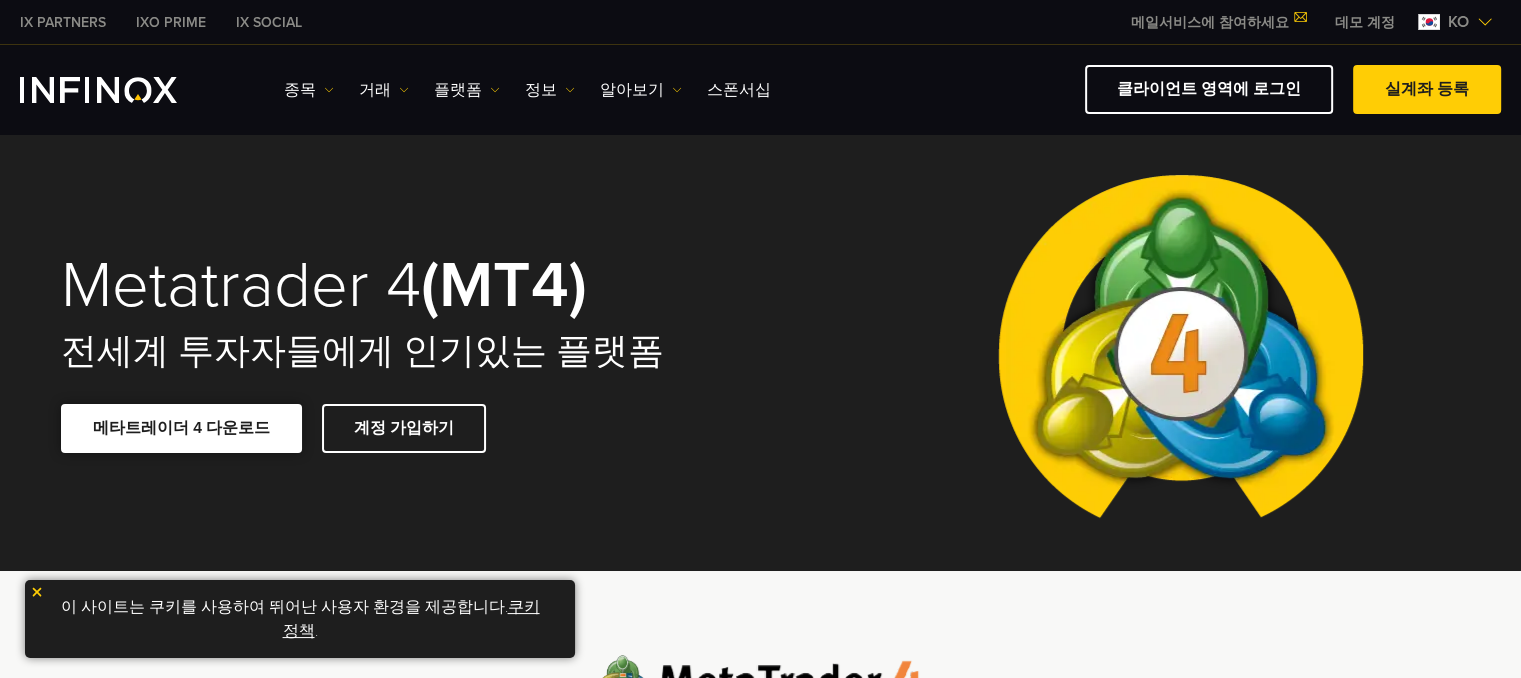 click at bounding box center [181, 428] 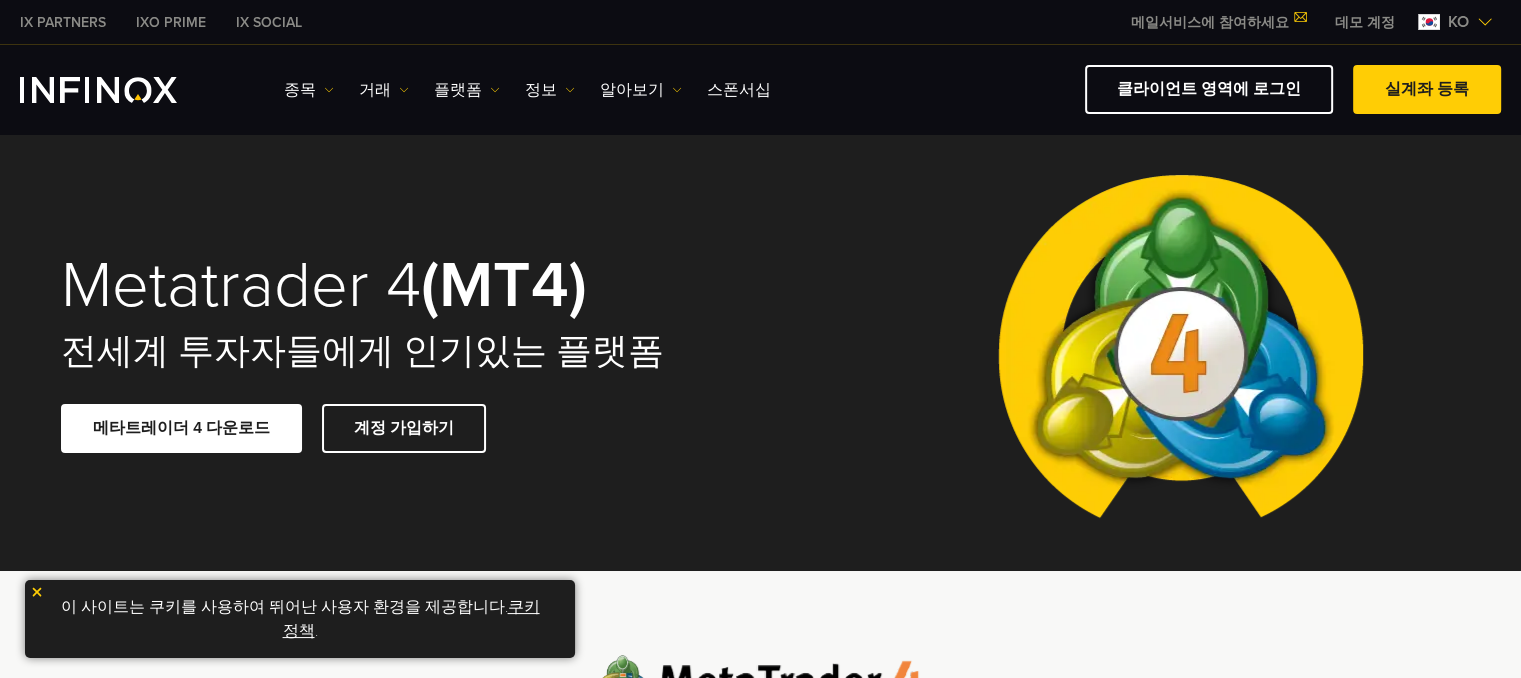 click on "Metatrader 4  (MT4)" at bounding box center [397, 286] 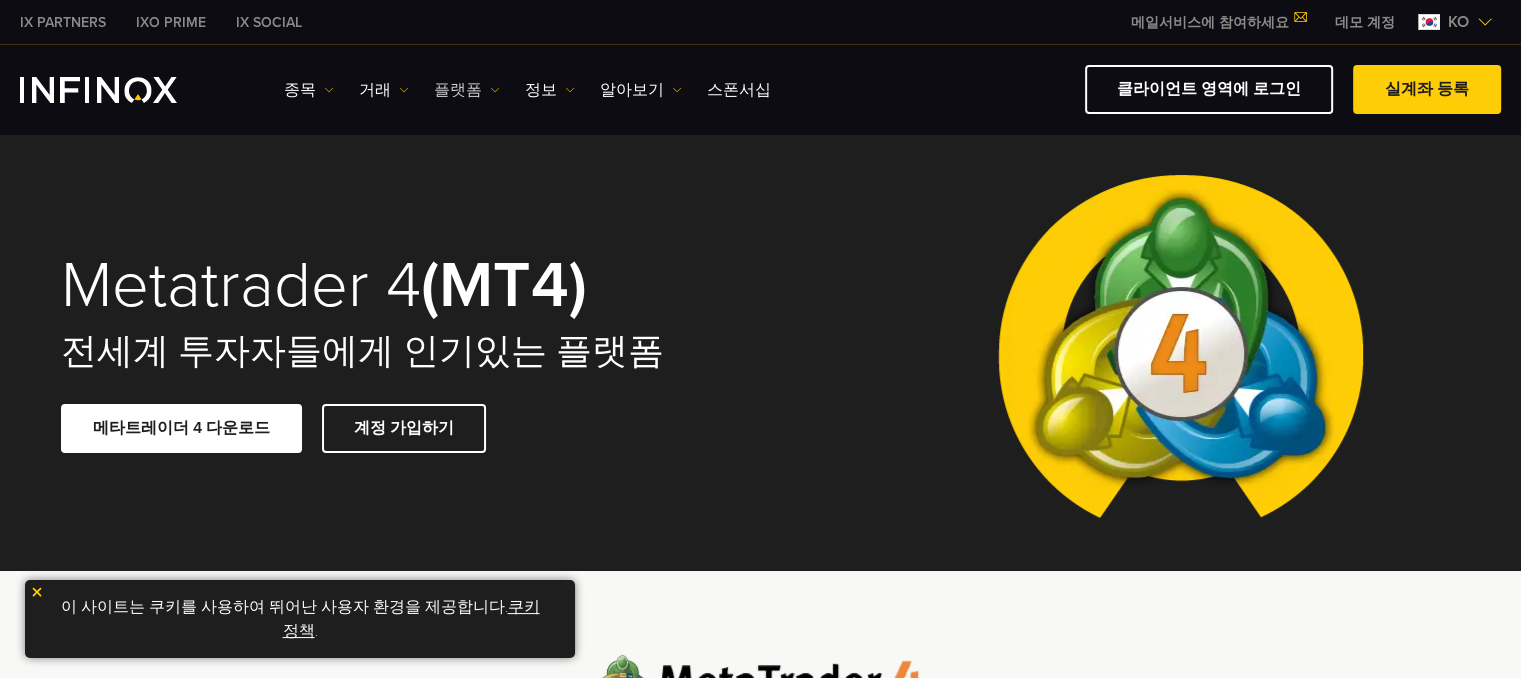 click on "플랫폼" at bounding box center (467, 90) 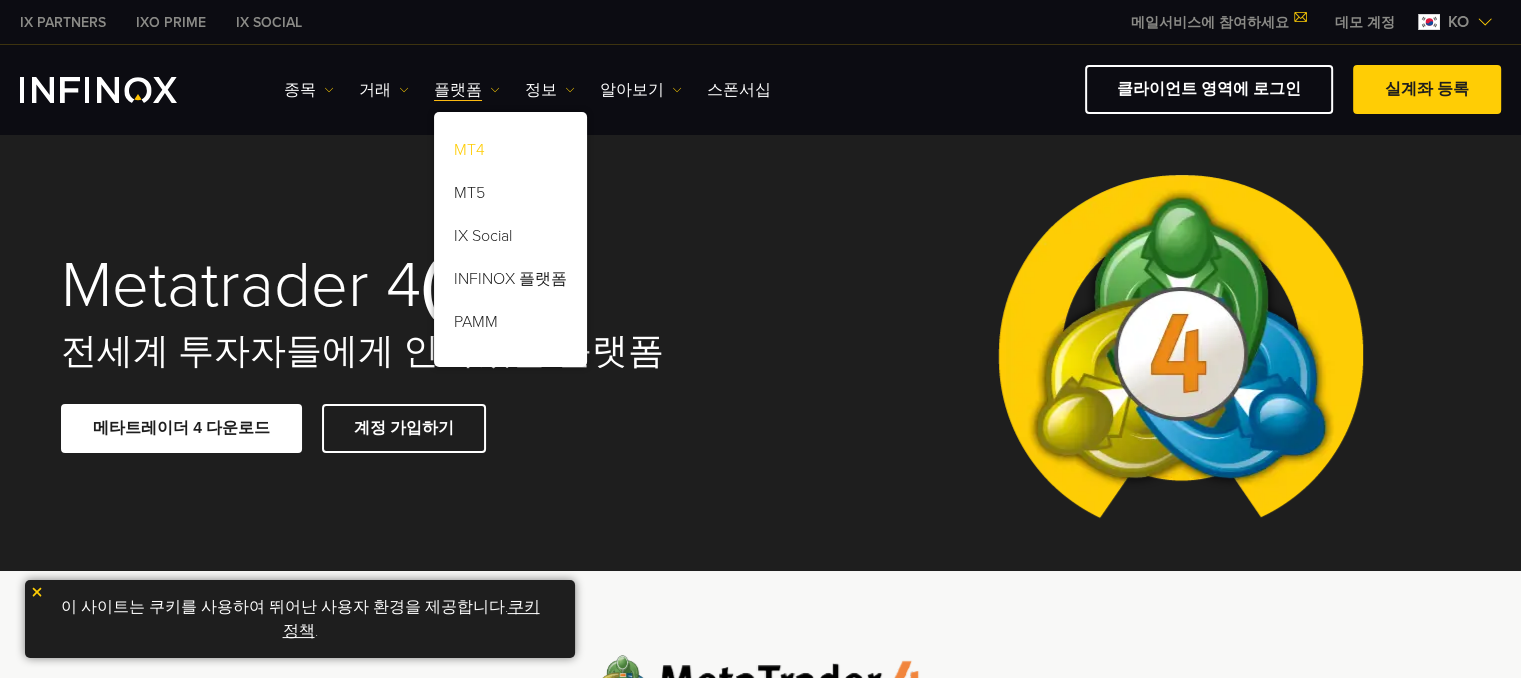 click on "MT4" at bounding box center (510, 153) 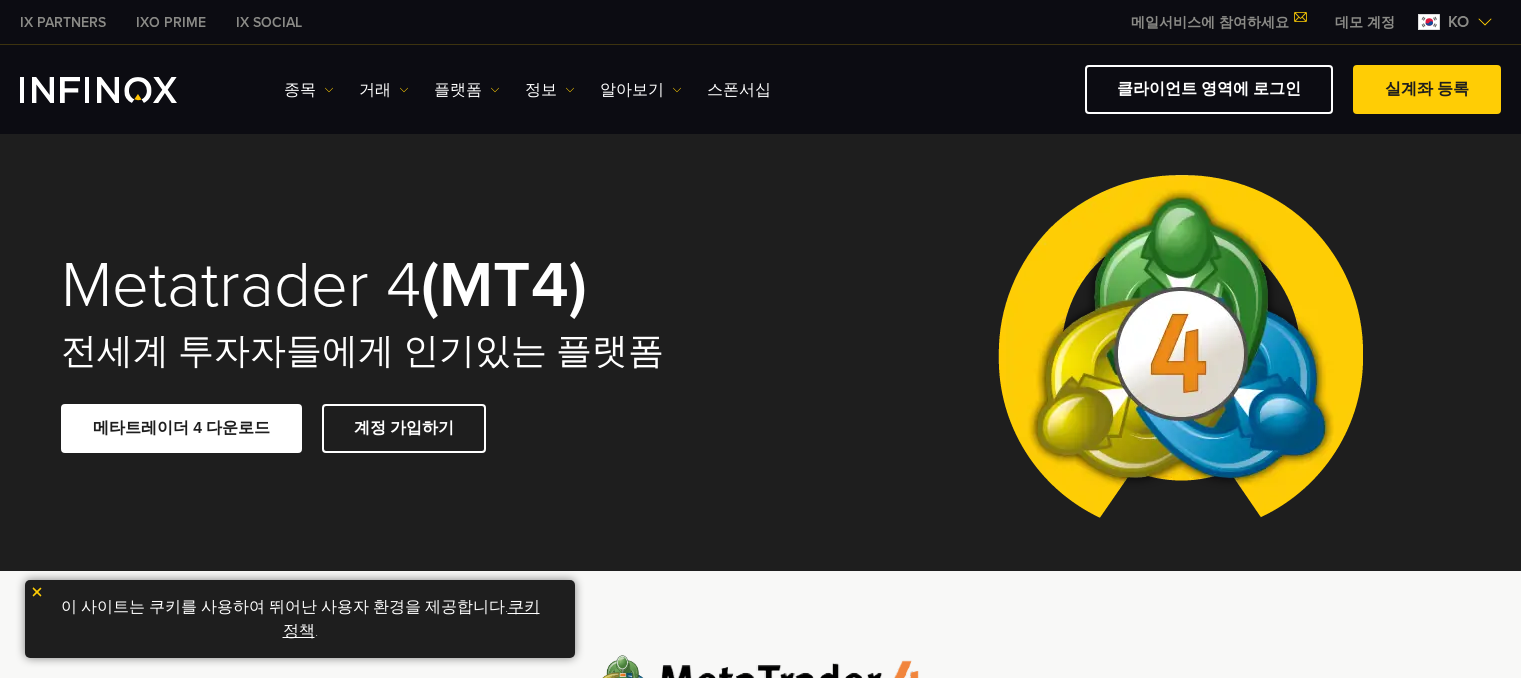 scroll, scrollTop: 0, scrollLeft: 0, axis: both 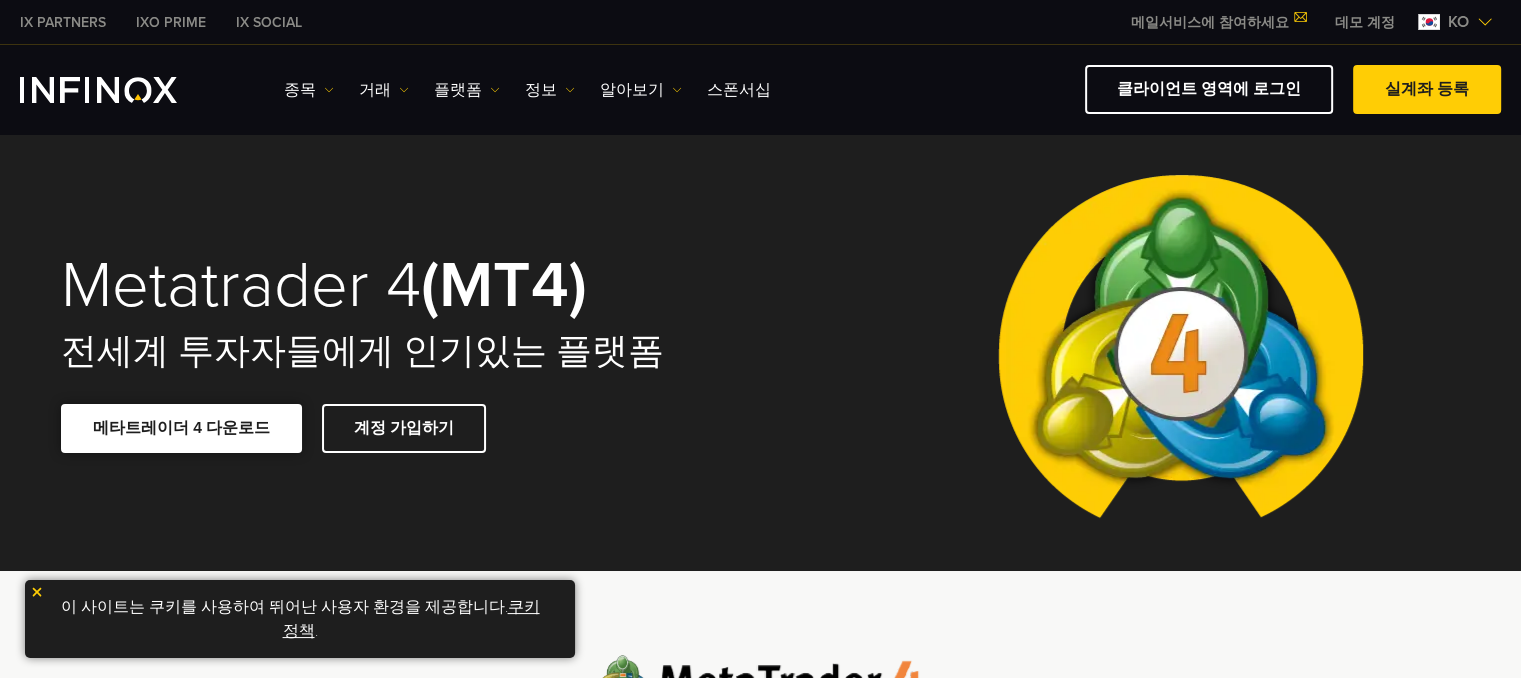 click on "메타트레이더 4 다운로드" at bounding box center [181, 428] 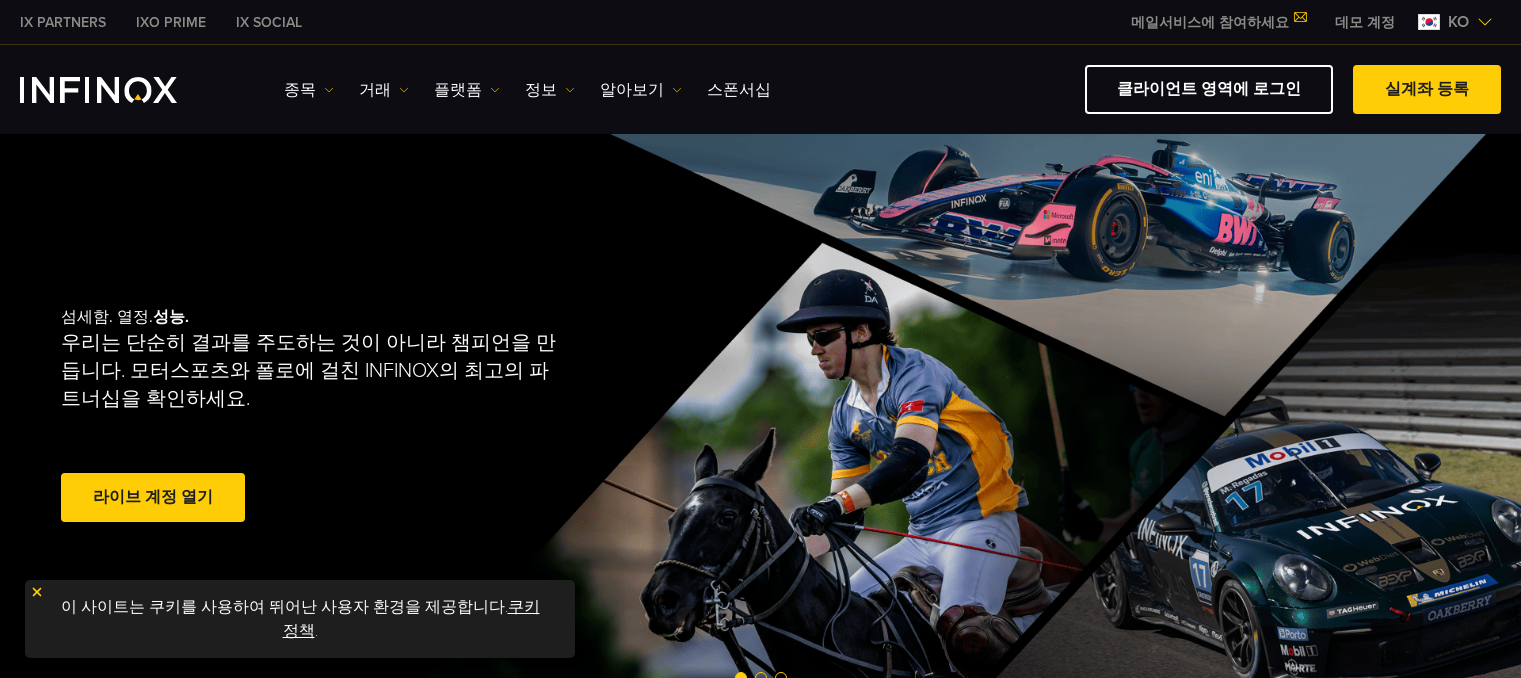 scroll, scrollTop: 0, scrollLeft: 0, axis: both 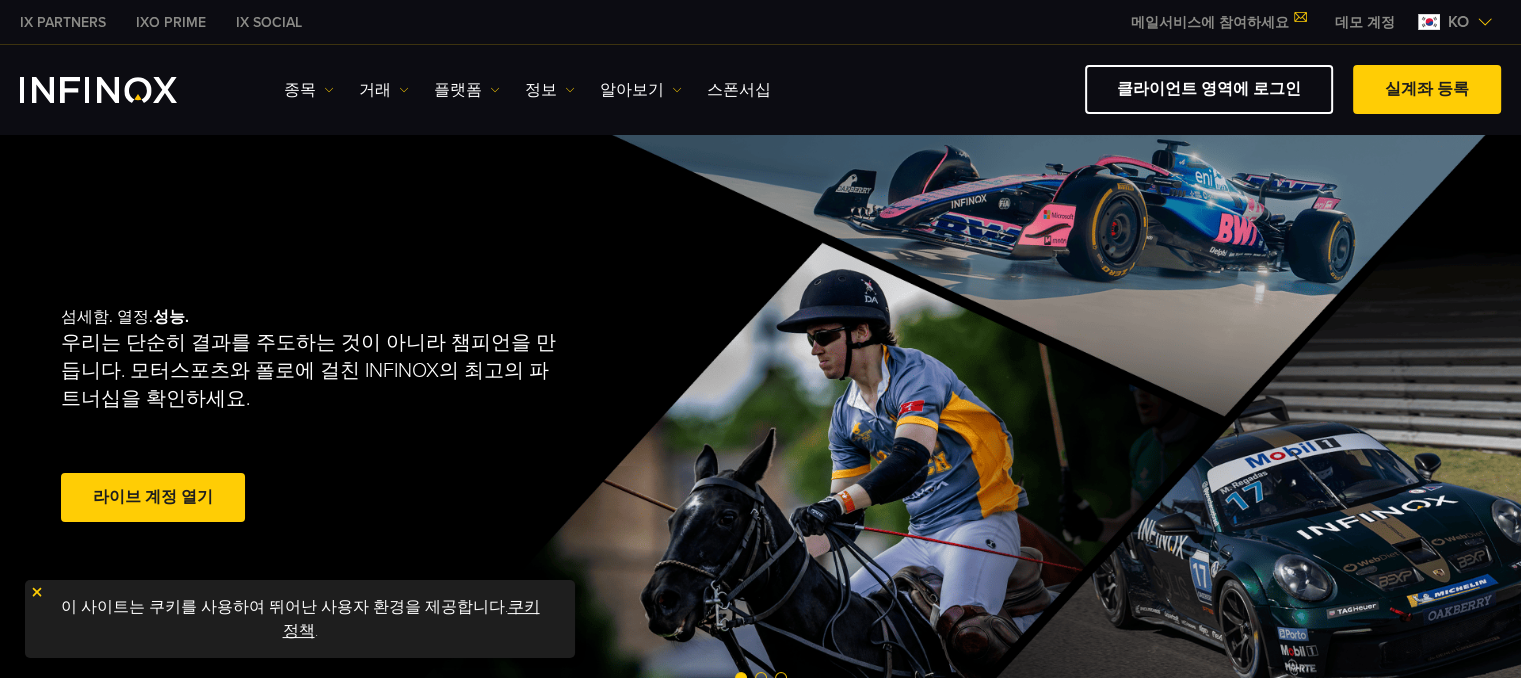click on "플랫폼" at bounding box center (467, 90) 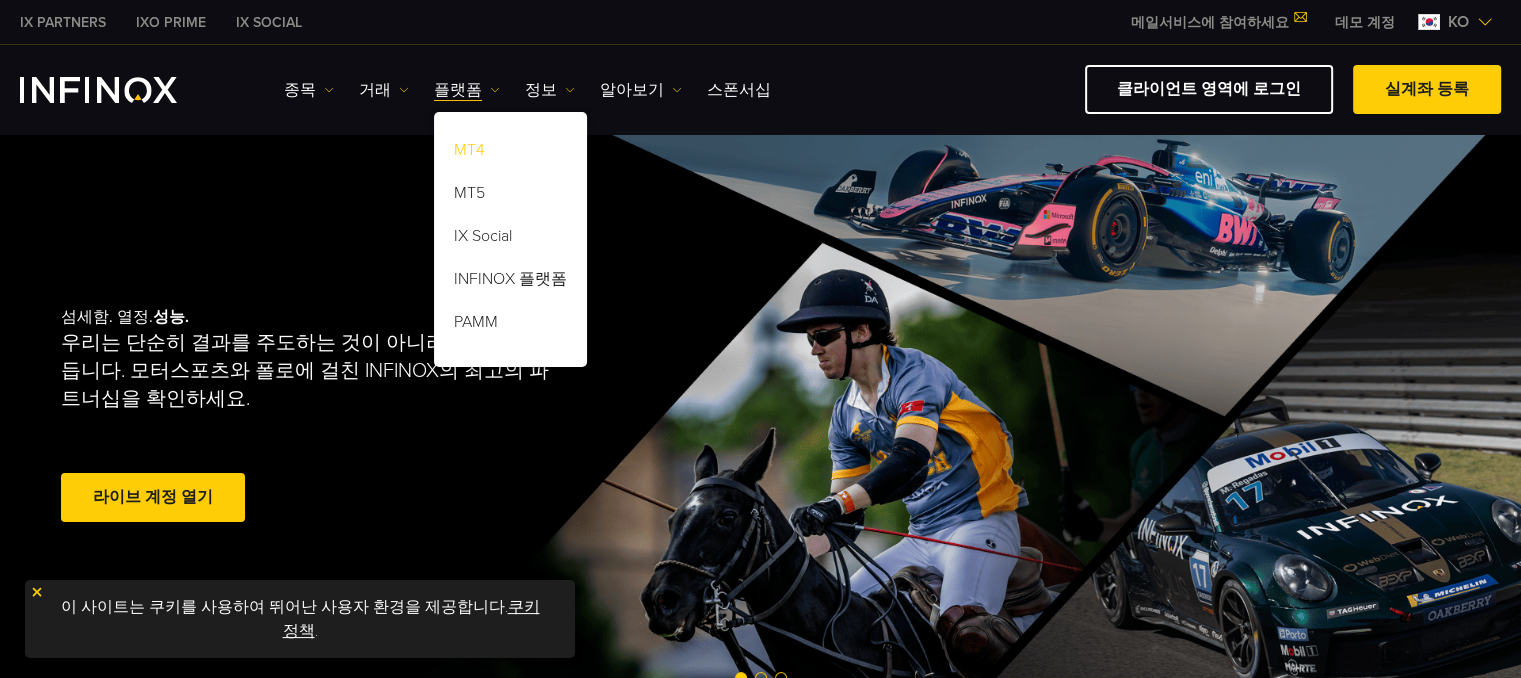 scroll, scrollTop: 0, scrollLeft: 0, axis: both 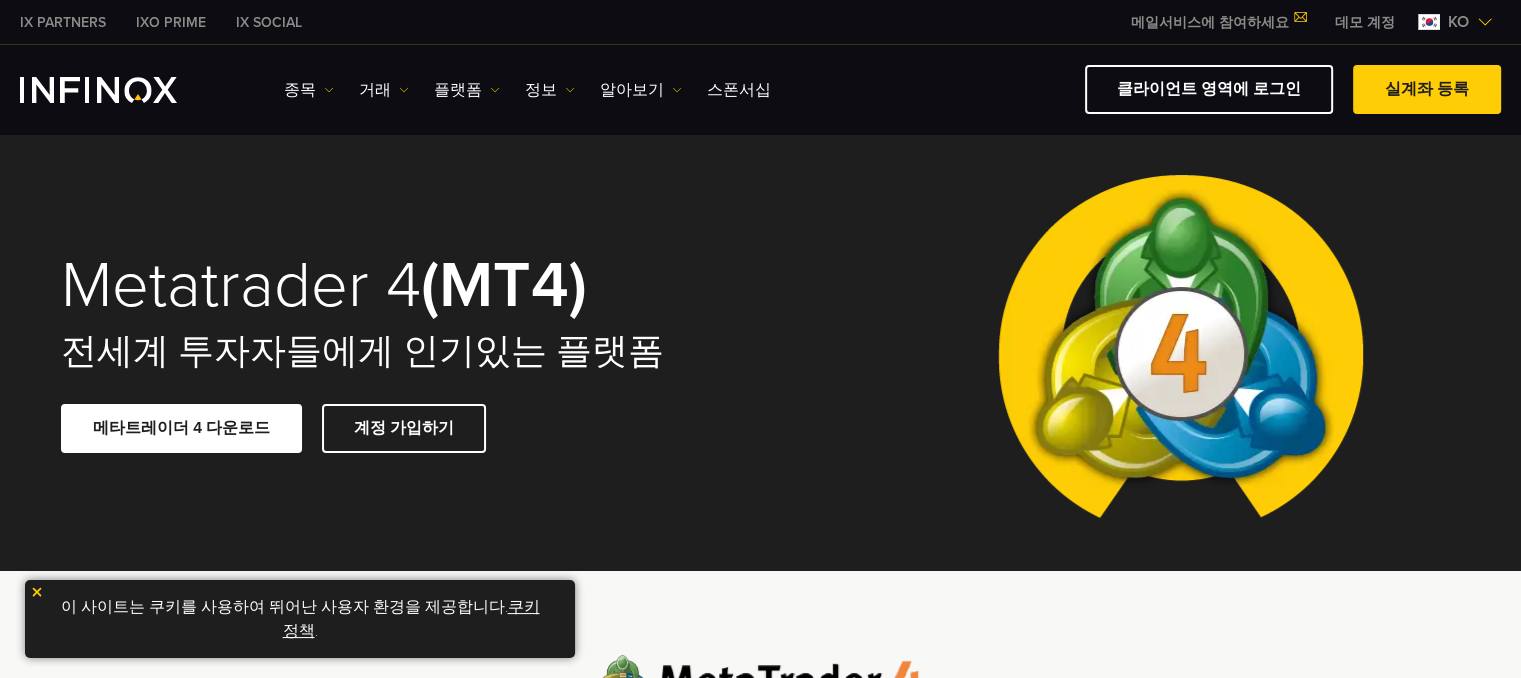 click on "메타트레이더 4 다운로드" at bounding box center (181, 428) 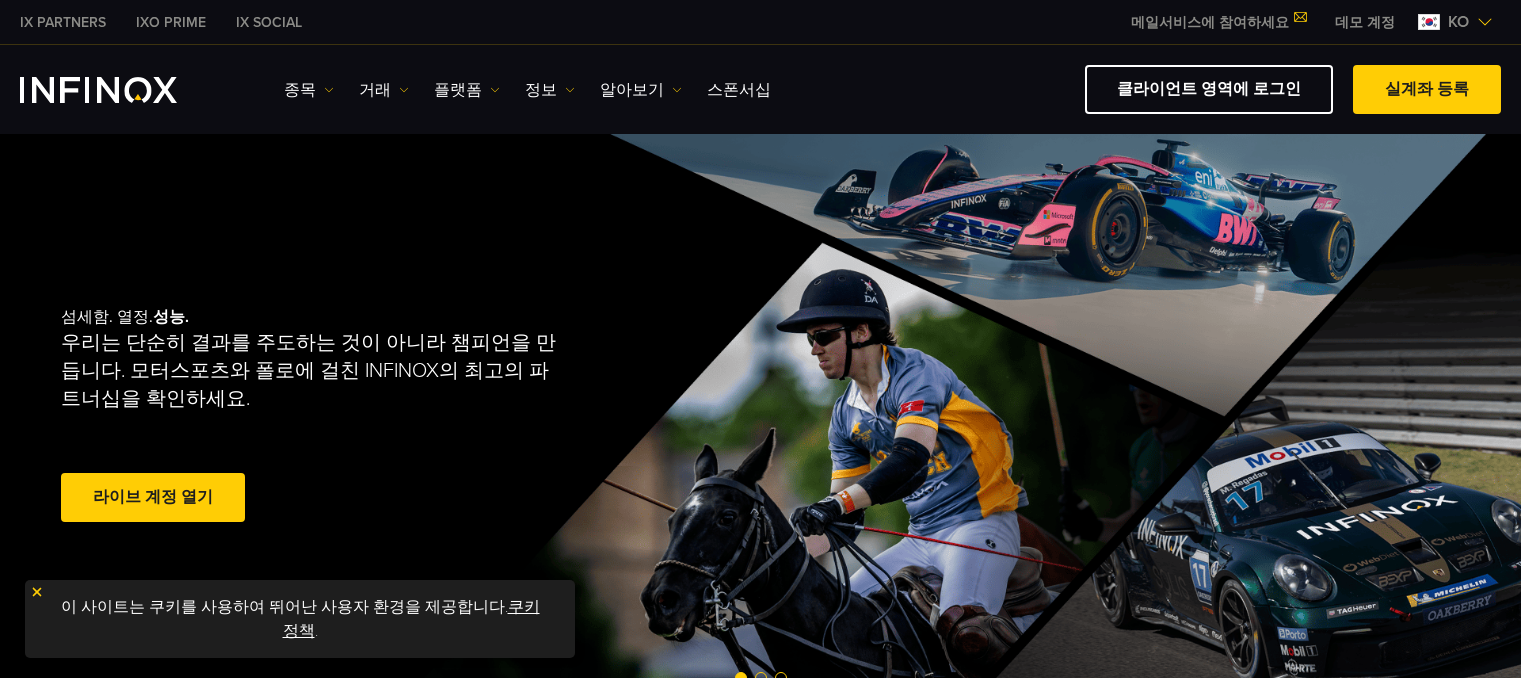 scroll, scrollTop: 0, scrollLeft: 0, axis: both 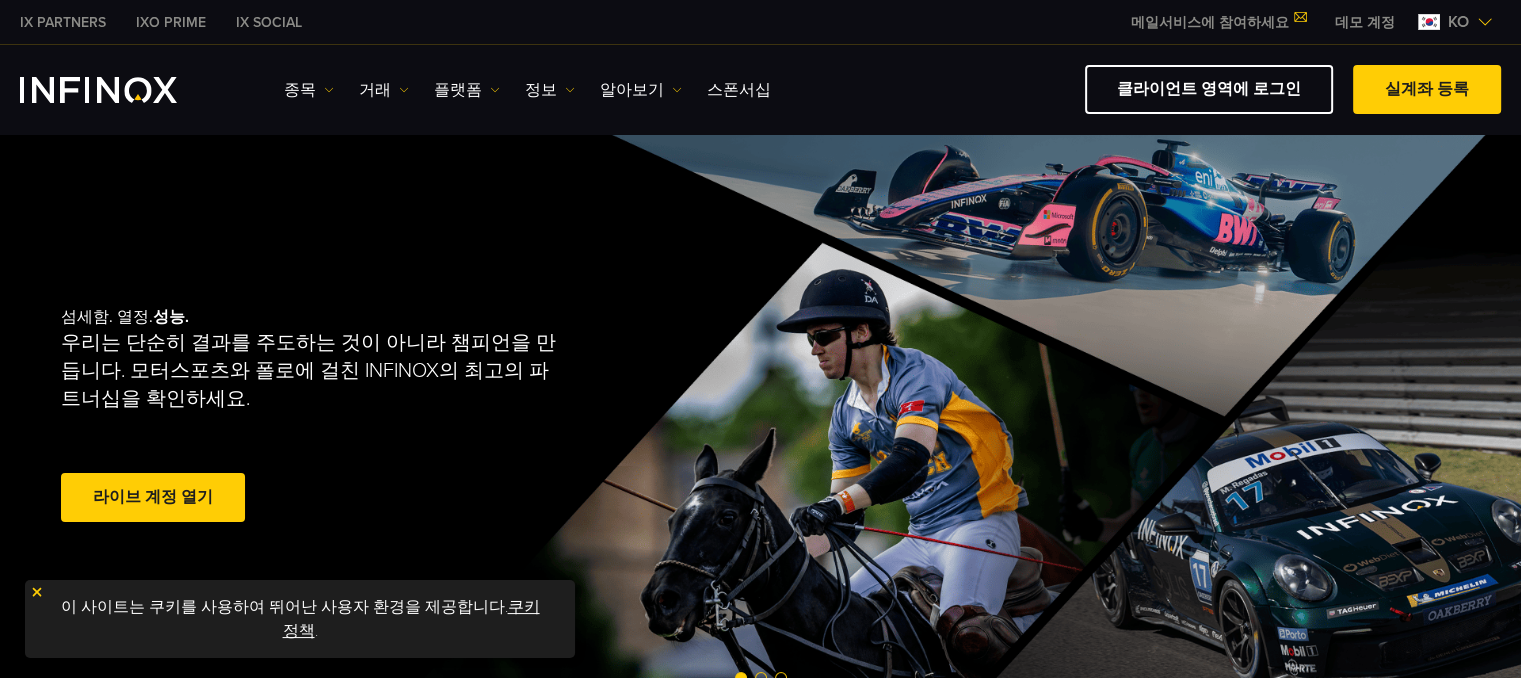 click on "플랫폼" at bounding box center [467, 90] 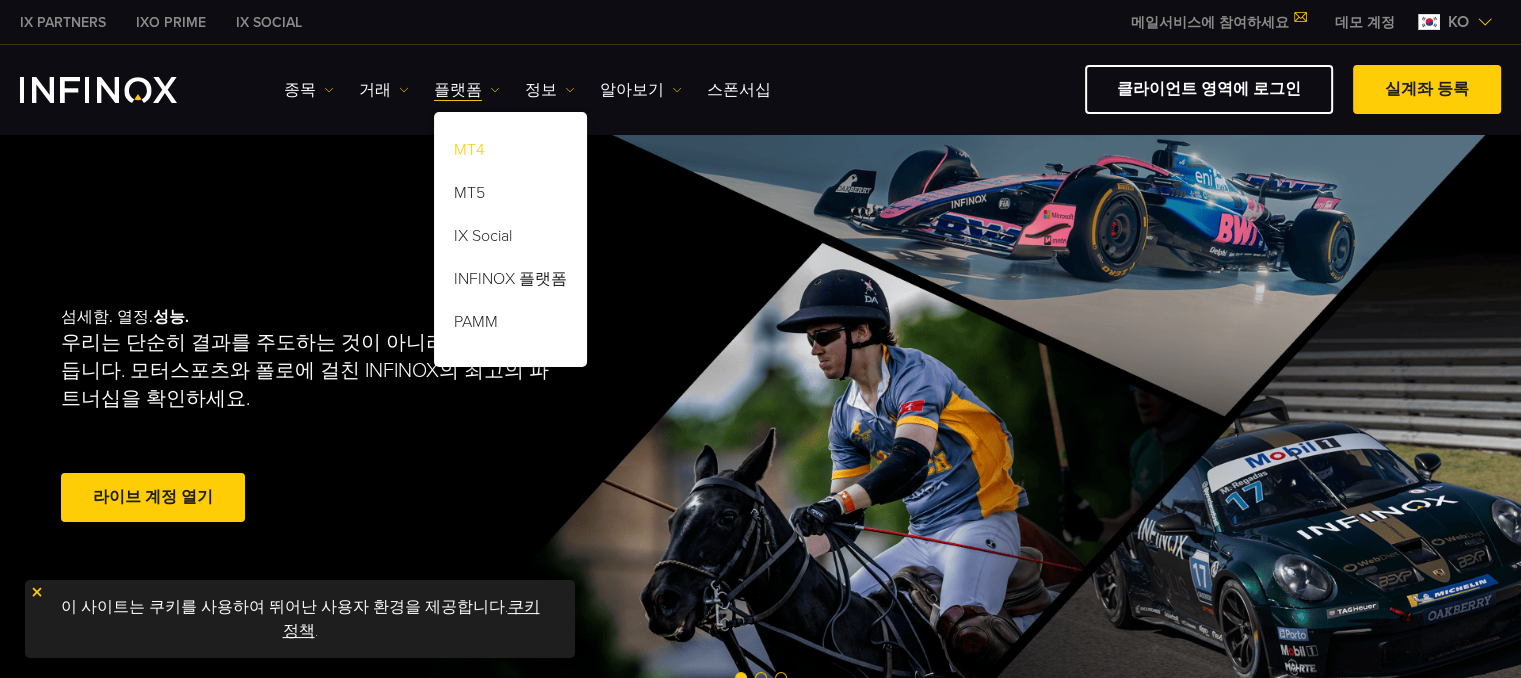 click on "MT4" at bounding box center (510, 153) 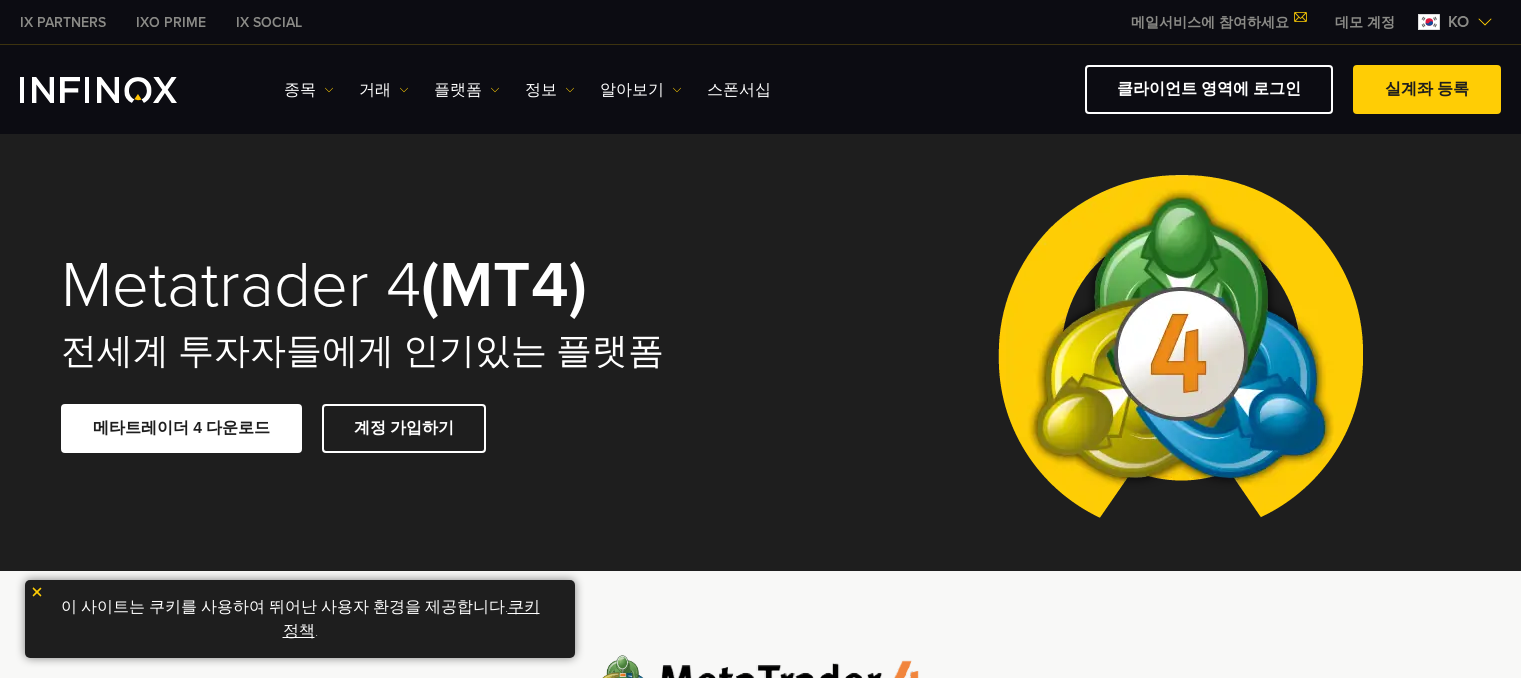scroll, scrollTop: 0, scrollLeft: 0, axis: both 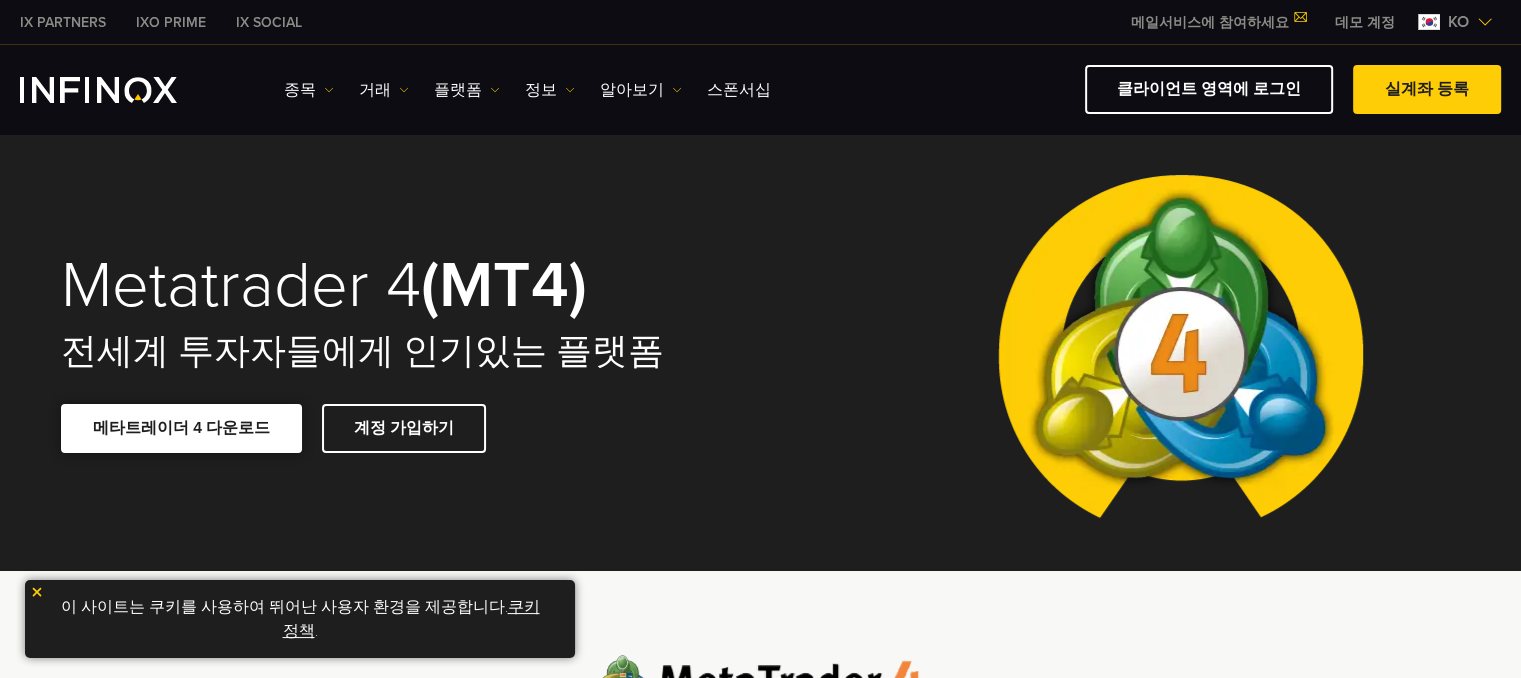 click at bounding box center (181, 428) 